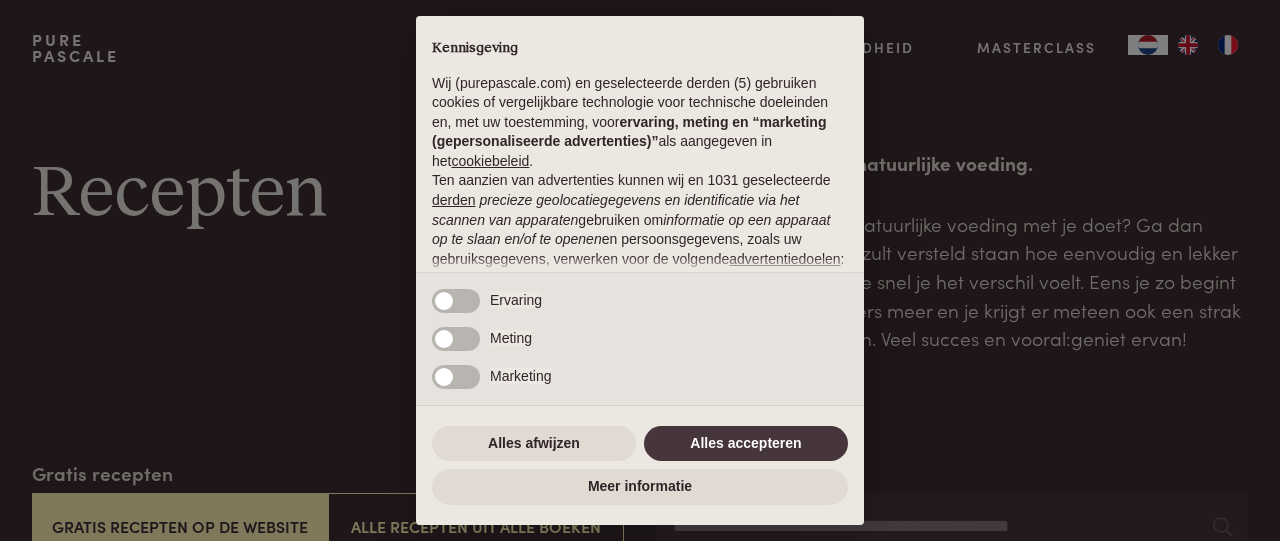 scroll, scrollTop: 0, scrollLeft: 0, axis: both 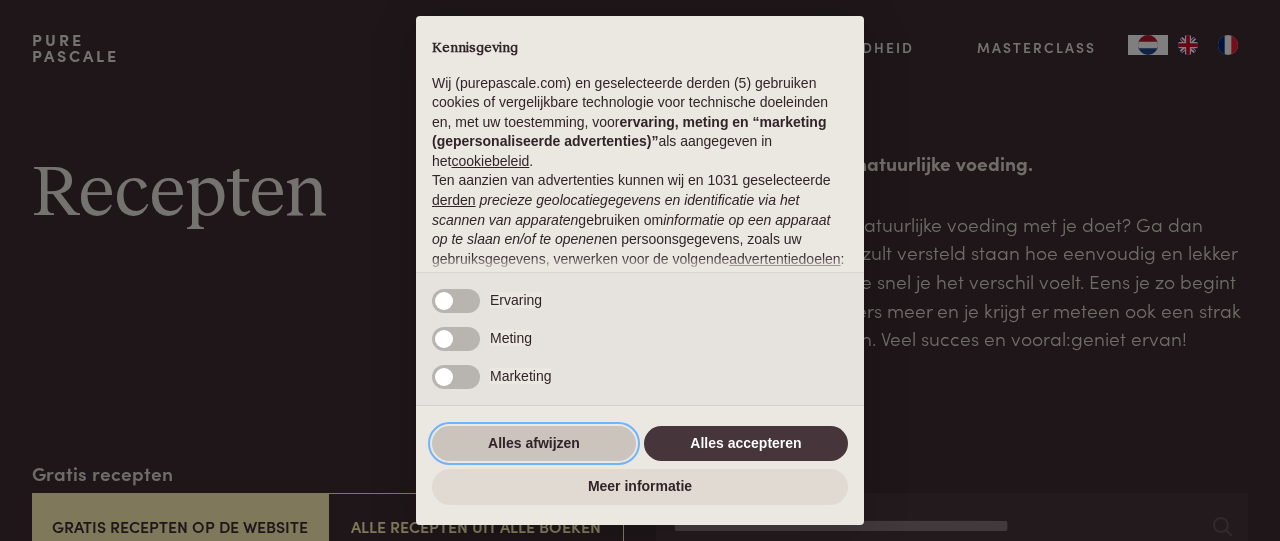 click on "Alles afwijzen" at bounding box center [534, 444] 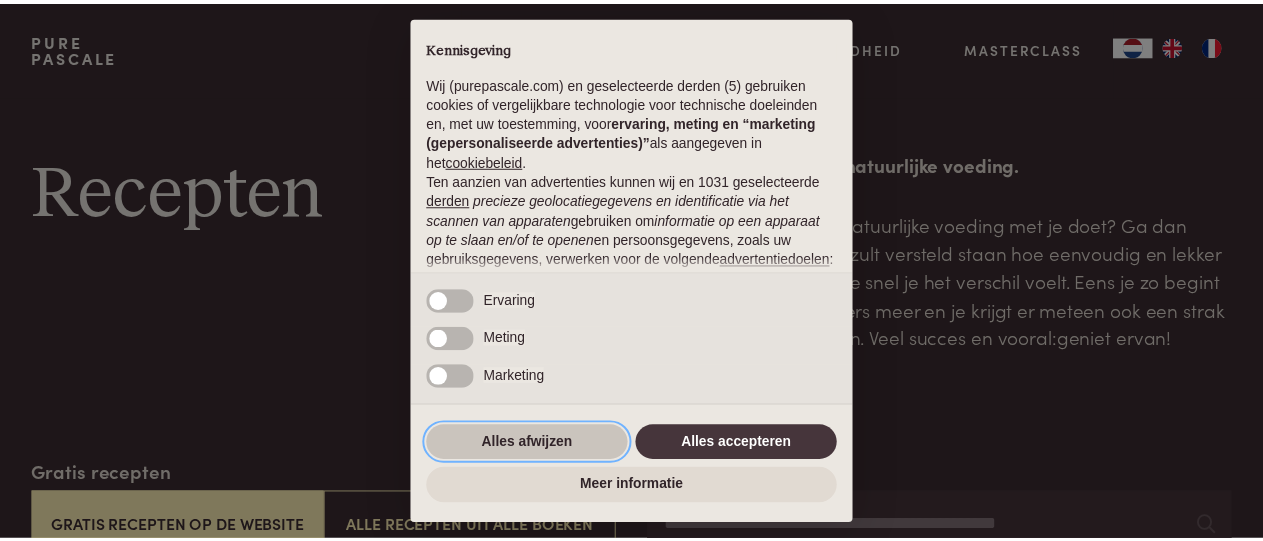 scroll, scrollTop: 260, scrollLeft: 0, axis: vertical 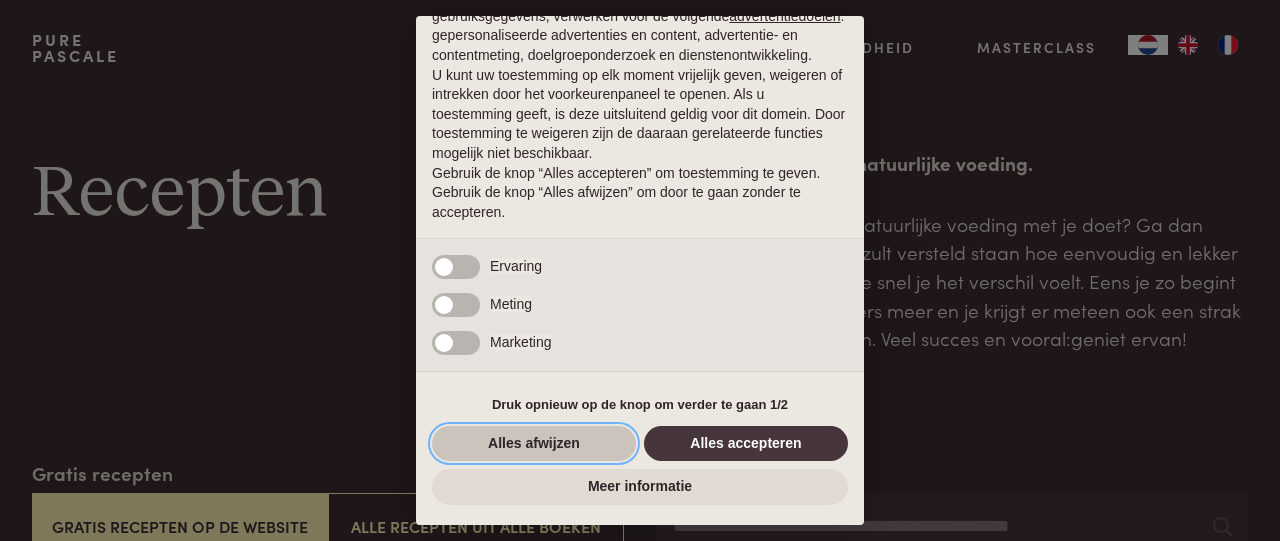 click on "Alles afwijzen" at bounding box center (534, 444) 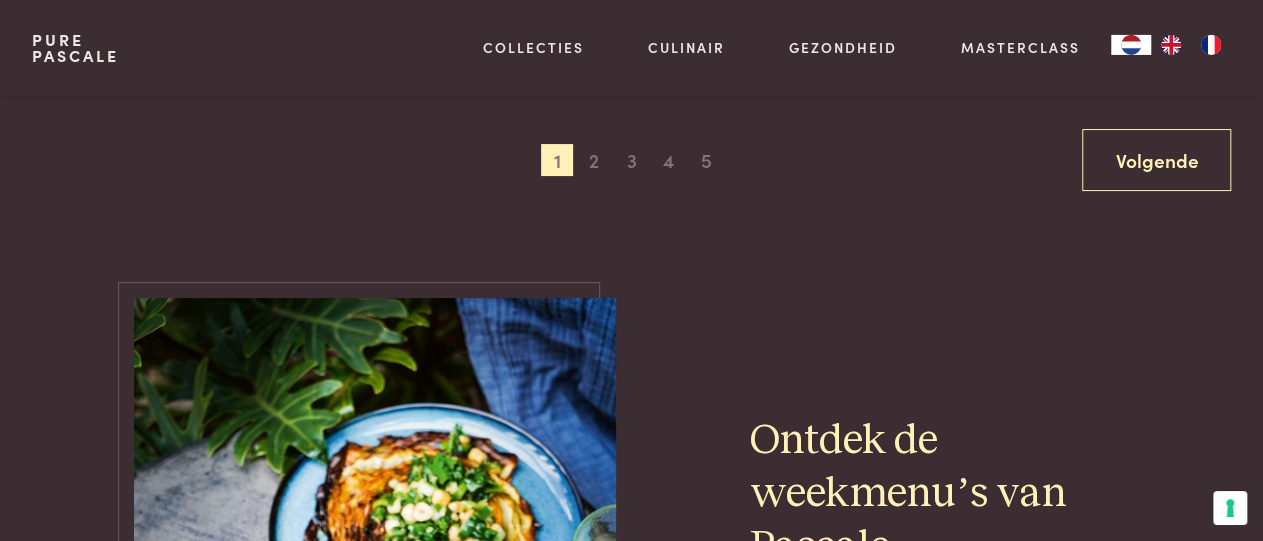 scroll, scrollTop: 3862, scrollLeft: 0, axis: vertical 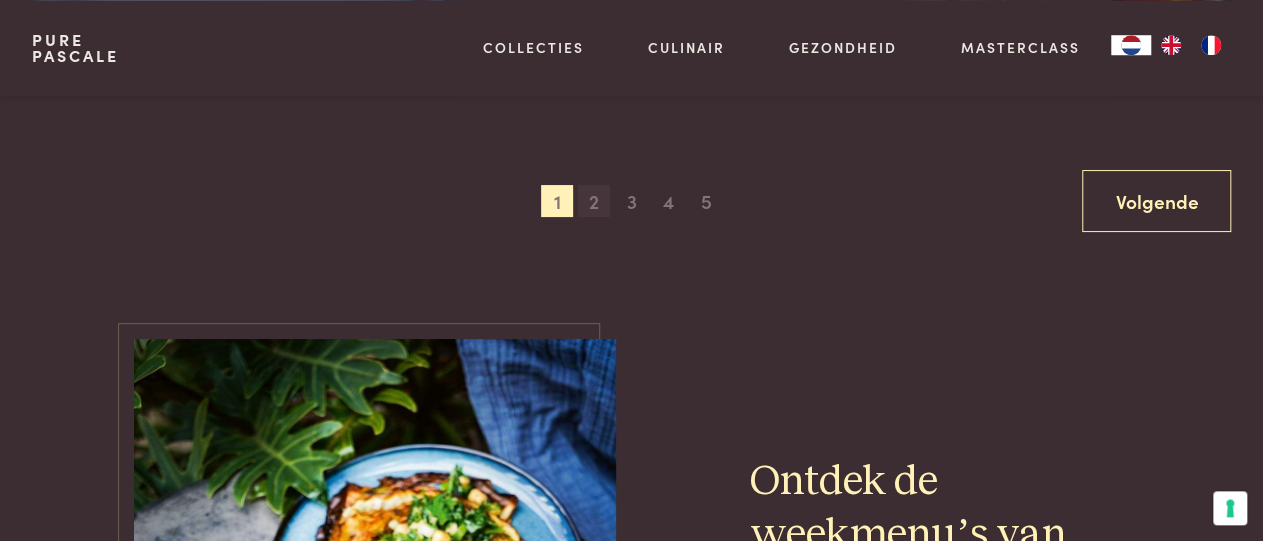 click on "2" at bounding box center [594, 201] 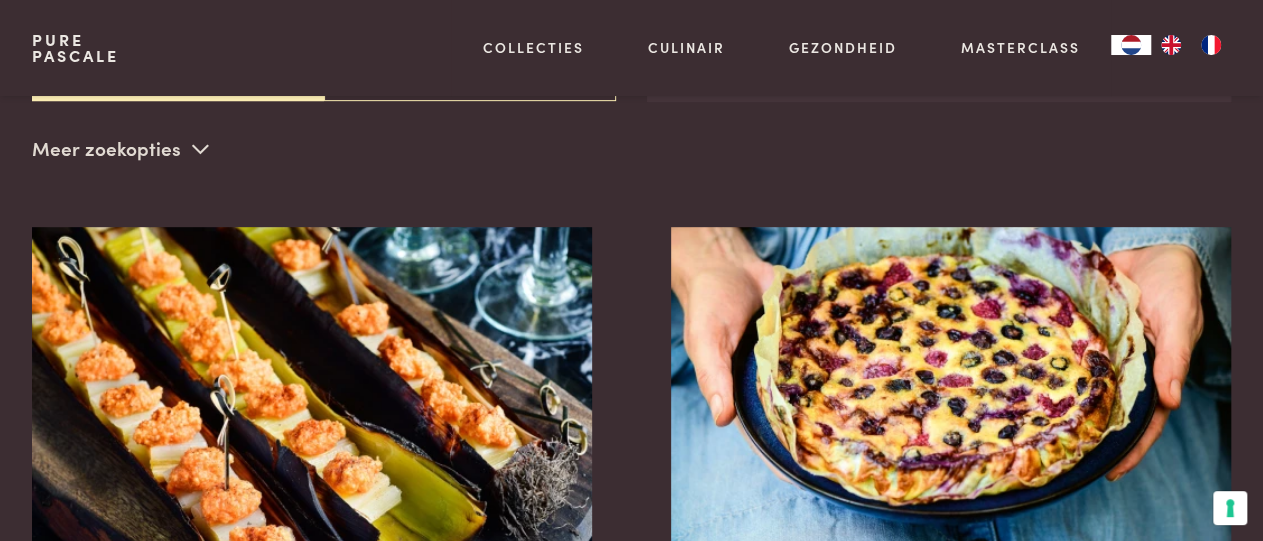scroll, scrollTop: 459, scrollLeft: 0, axis: vertical 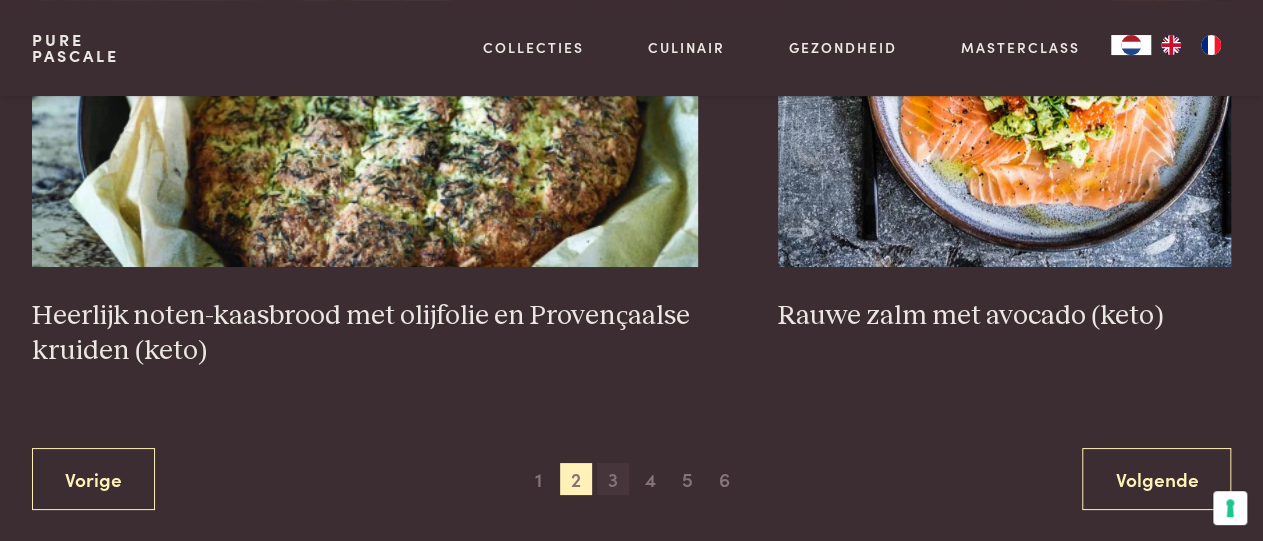 click on "3" at bounding box center (613, 479) 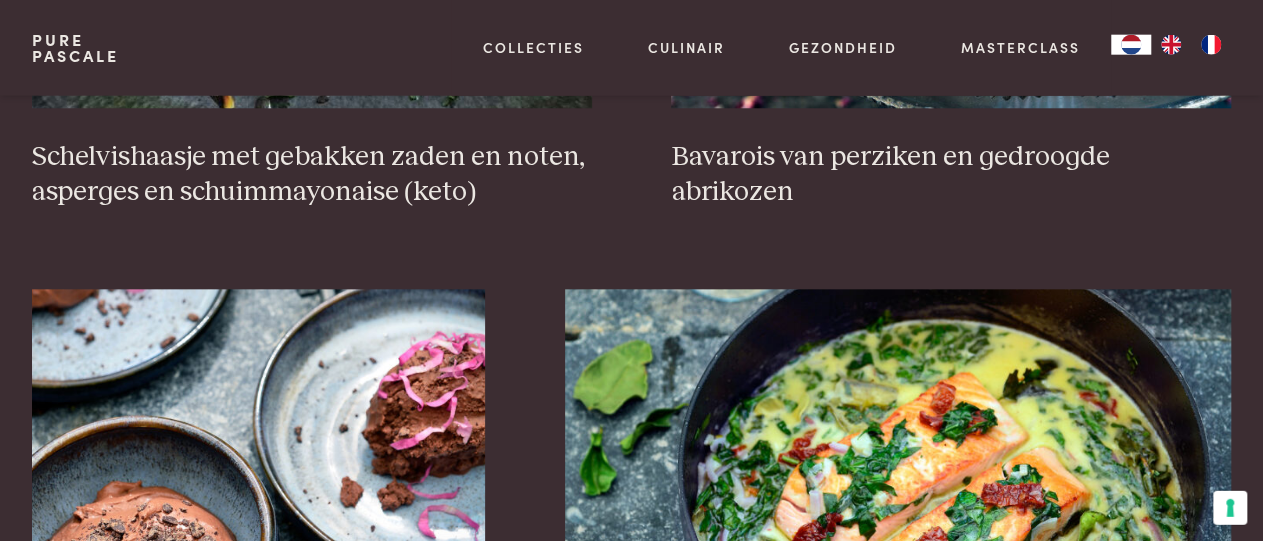 scroll, scrollTop: 897, scrollLeft: 0, axis: vertical 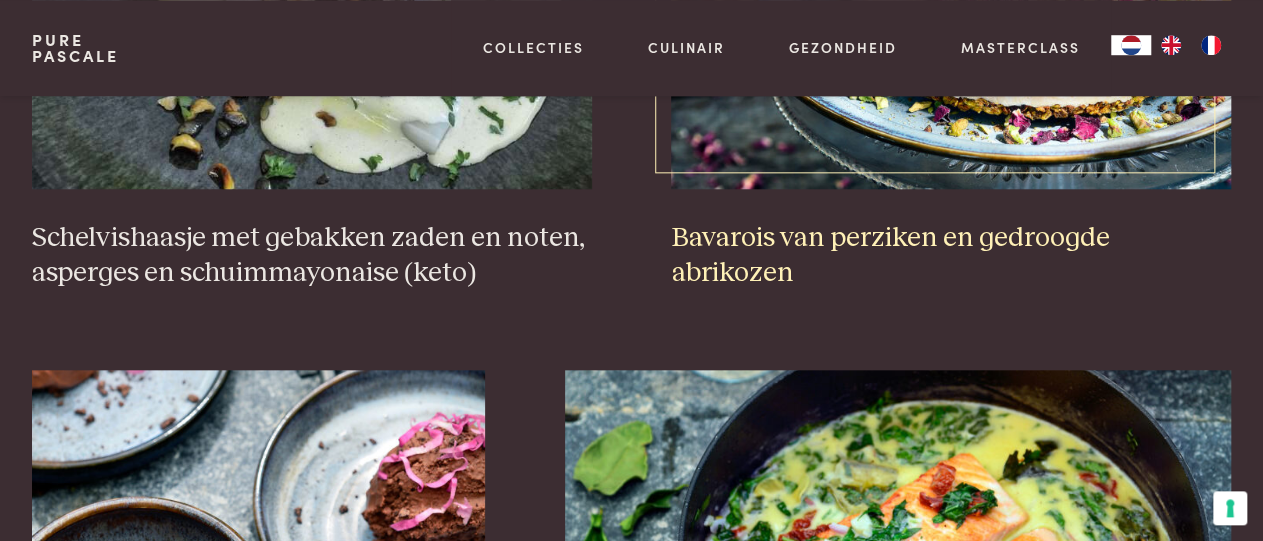click on "Bavarois van perziken en gedroogde abrikozen" at bounding box center [951, 255] 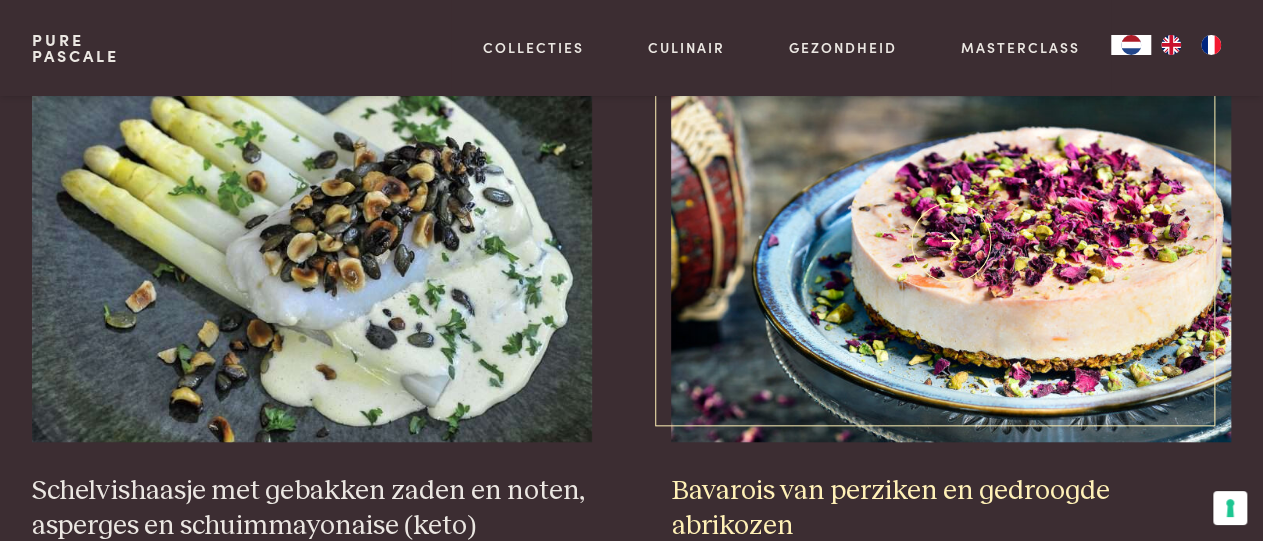 scroll, scrollTop: 609, scrollLeft: 0, axis: vertical 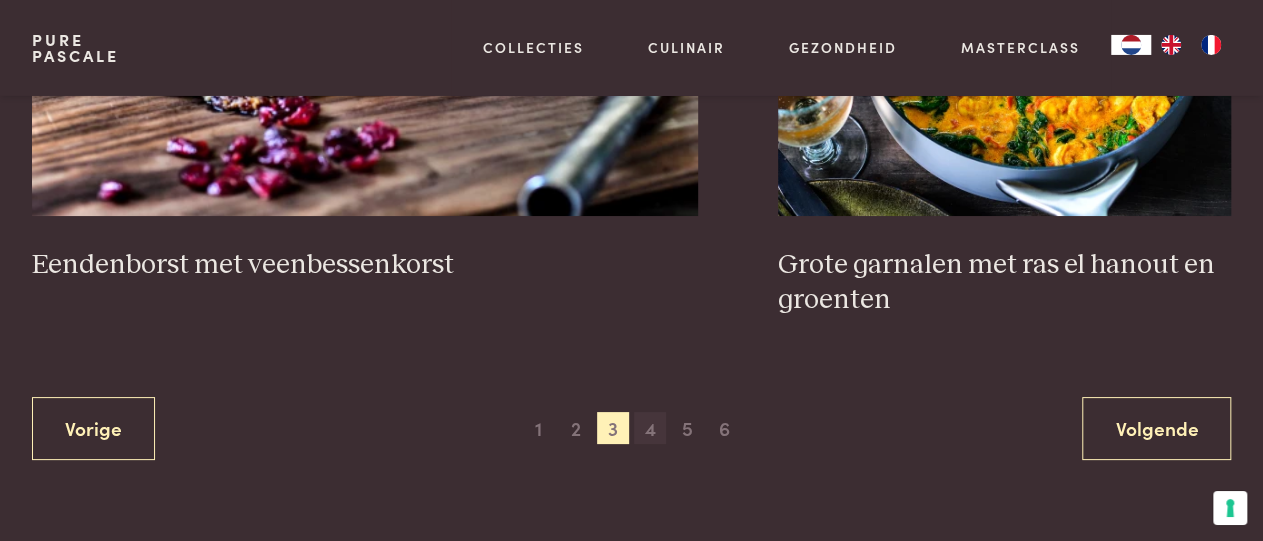 click on "4" at bounding box center [650, 428] 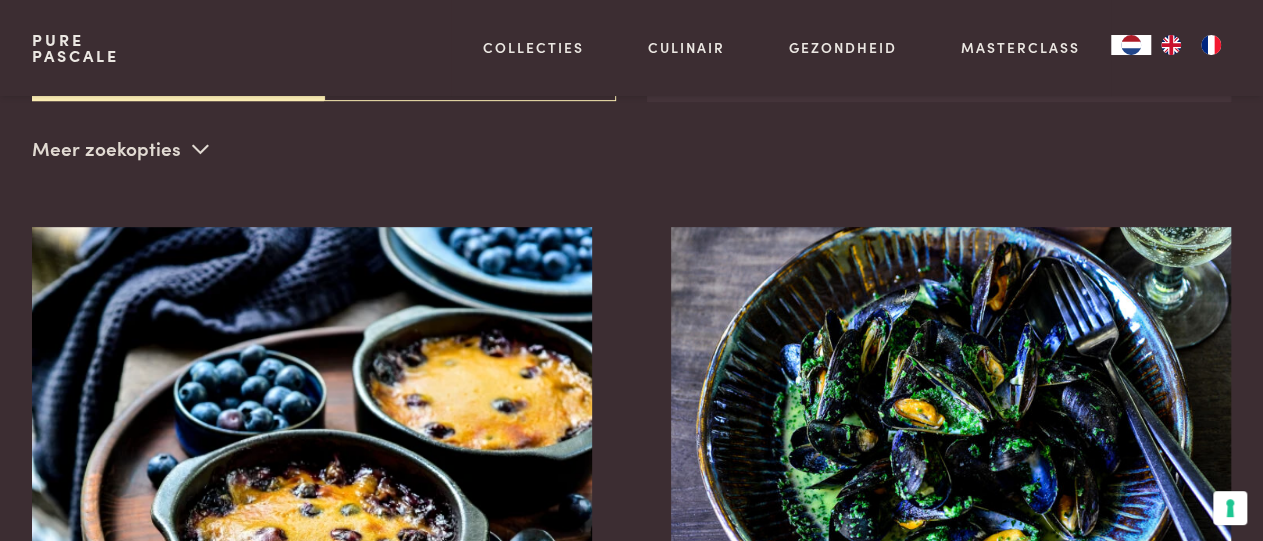 scroll, scrollTop: 459, scrollLeft: 0, axis: vertical 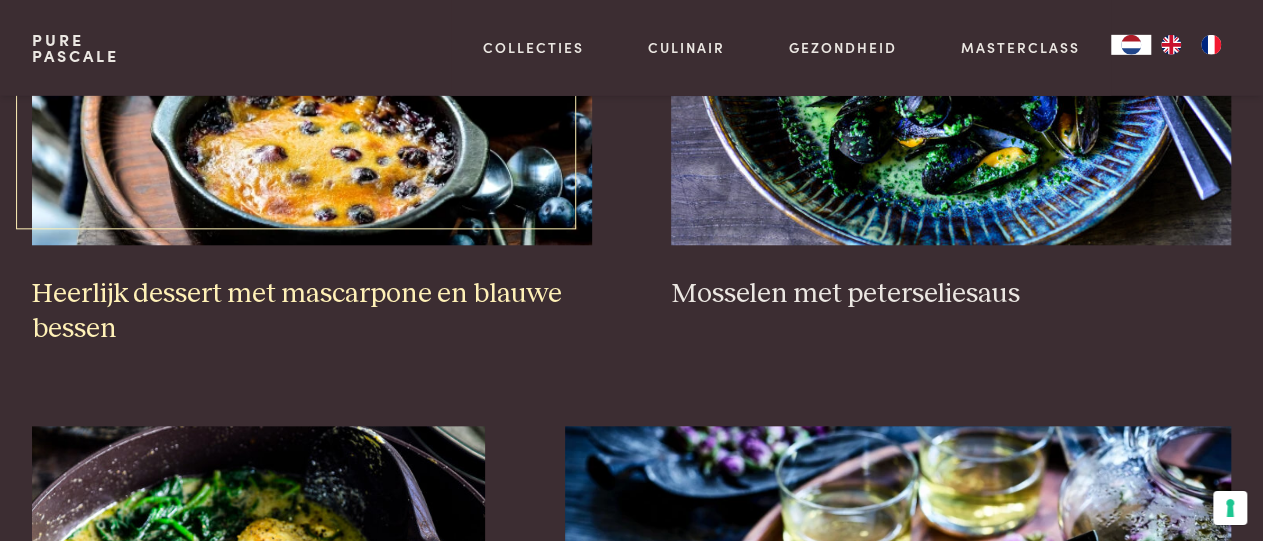 click on "Heerlijk dessert met mascarpone en blauwe bessen" at bounding box center (312, 311) 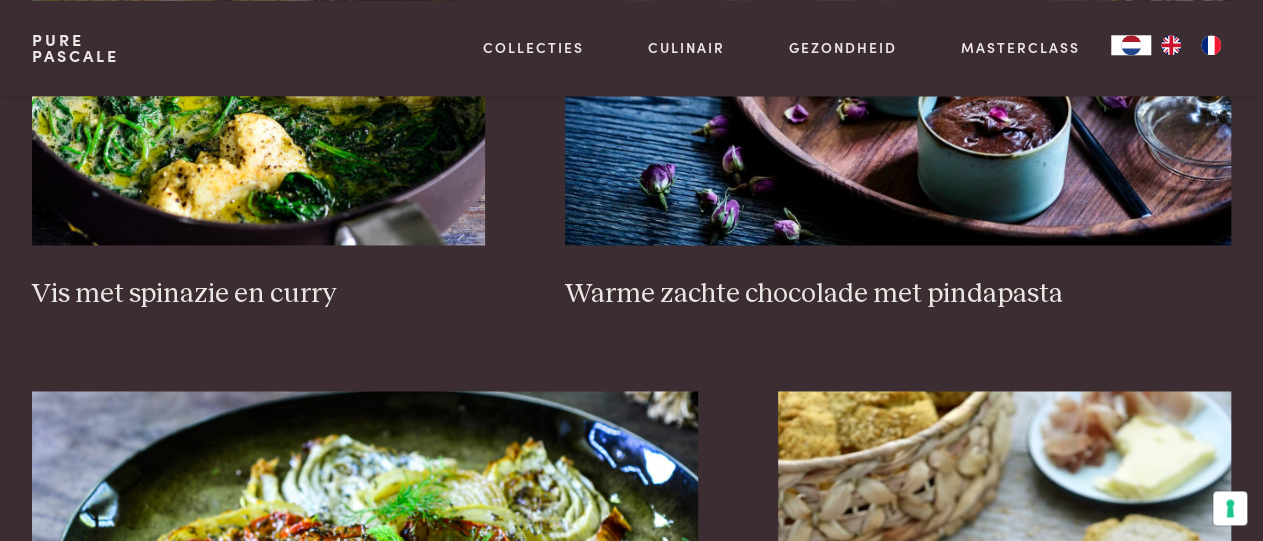scroll, scrollTop: 1411, scrollLeft: 0, axis: vertical 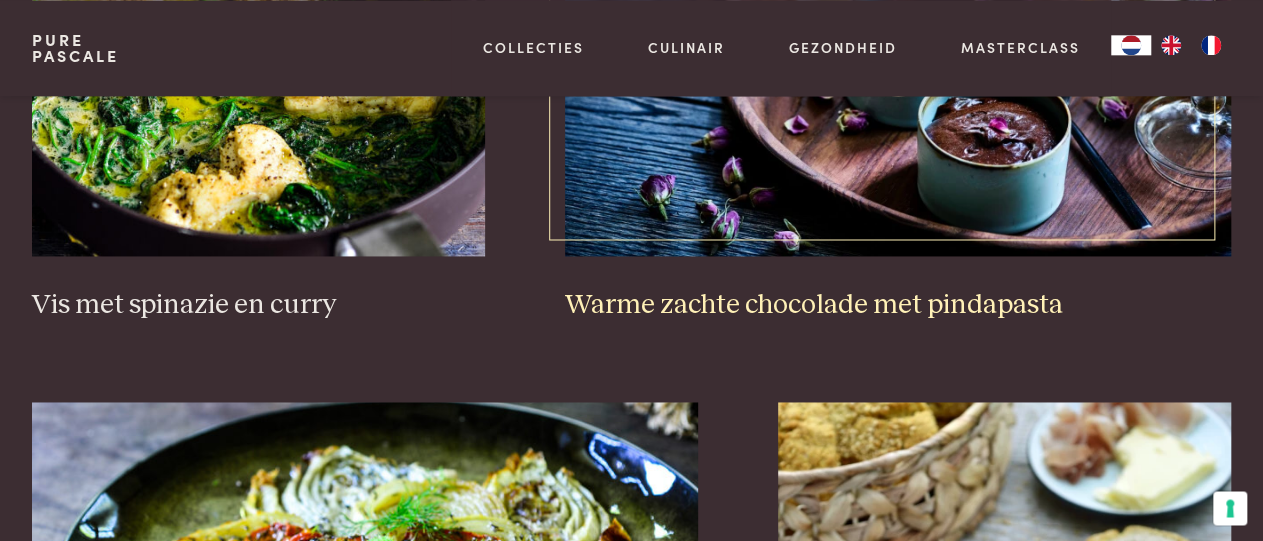 click on "Warme zachte chocolade met pindapasta" at bounding box center (898, 305) 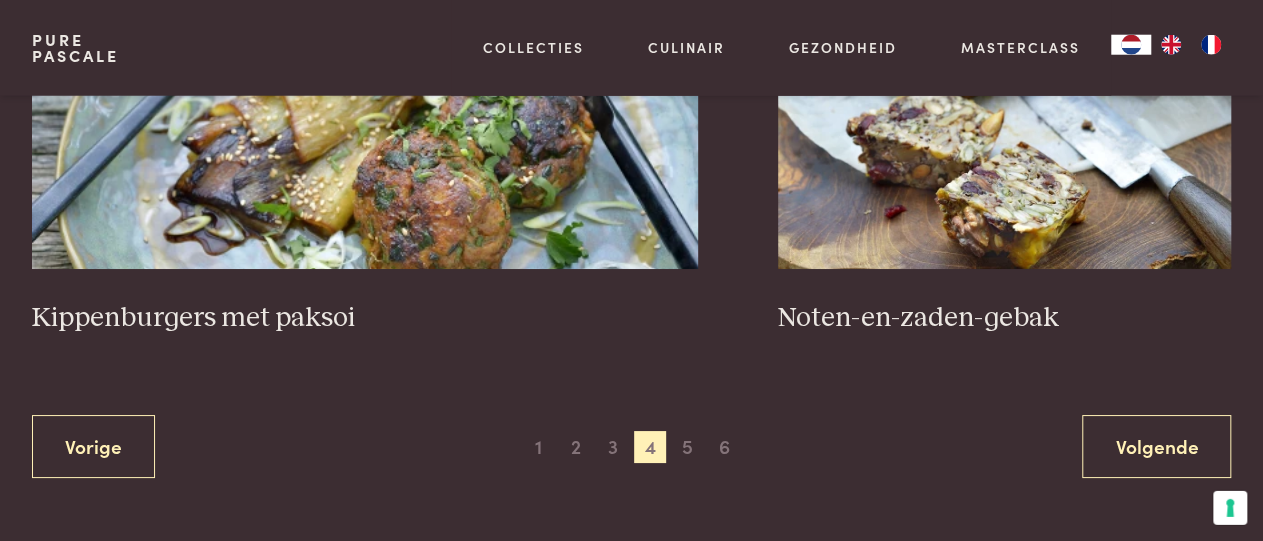 scroll, scrollTop: 3686, scrollLeft: 0, axis: vertical 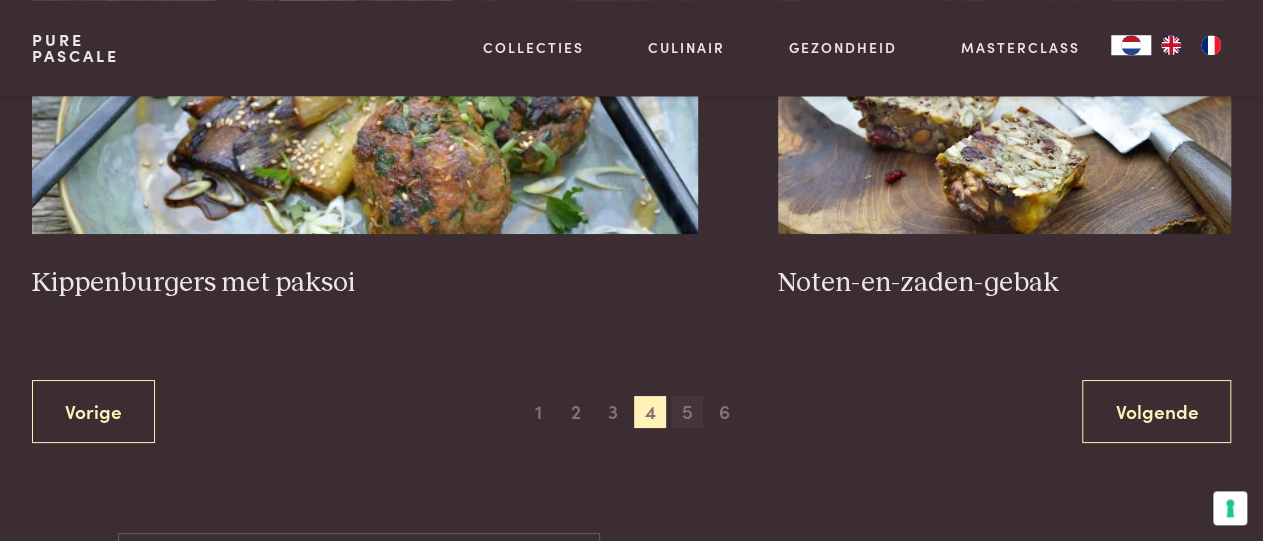 click on "5" at bounding box center [687, 412] 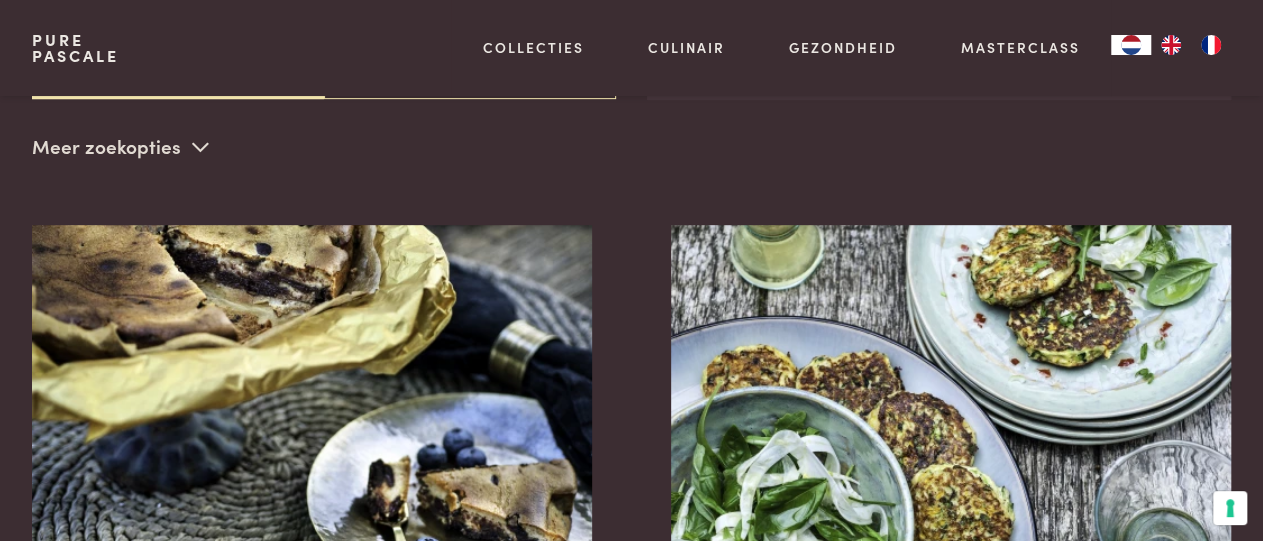 scroll, scrollTop: 459, scrollLeft: 0, axis: vertical 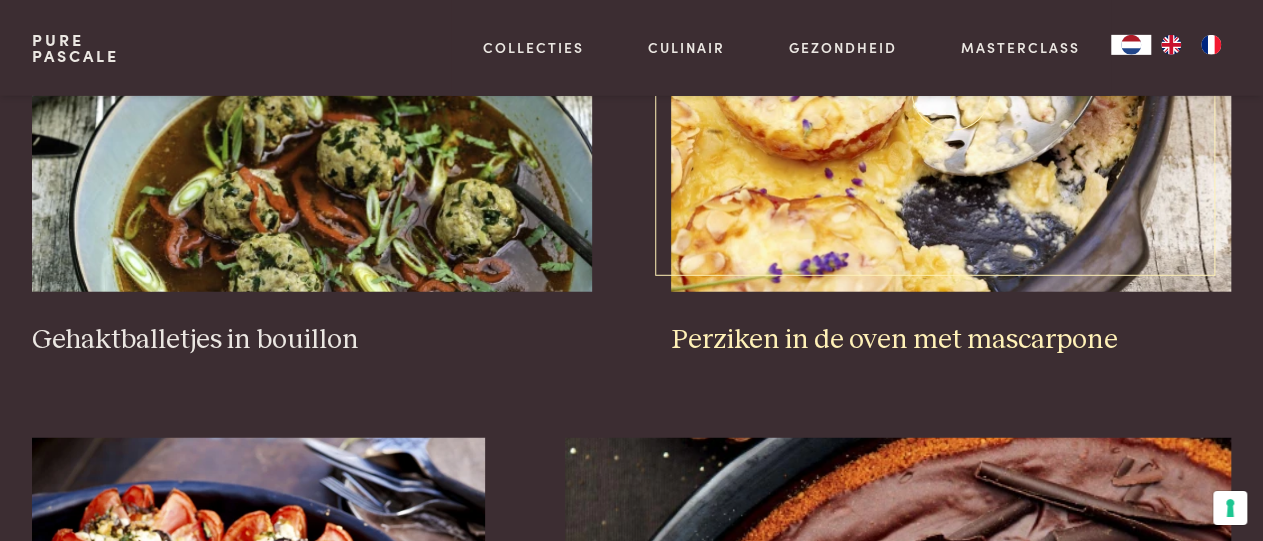 click on "Perziken in de oven met mascarpone" at bounding box center [951, 340] 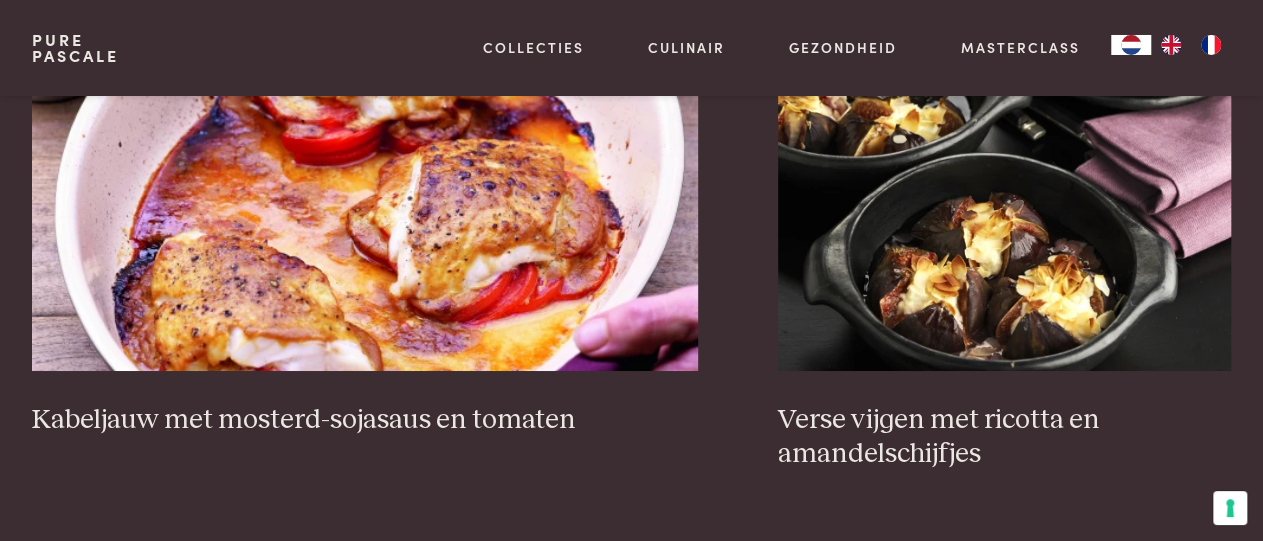 scroll, scrollTop: 3549, scrollLeft: 0, axis: vertical 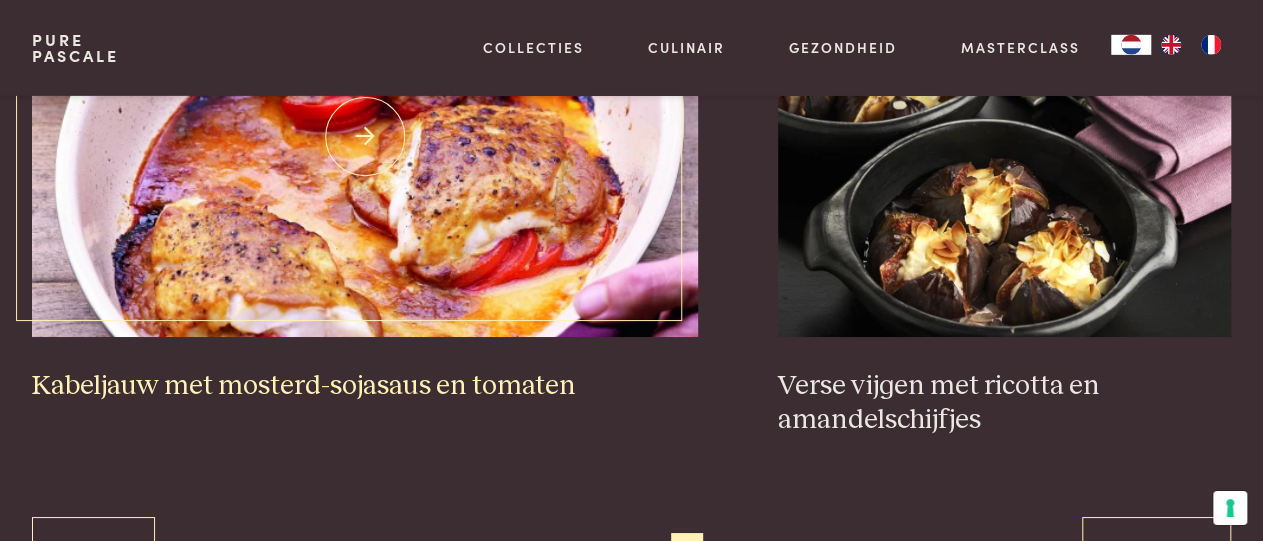 click on "Kabeljauw met mosterd-sojasaus en tomaten" at bounding box center (365, 386) 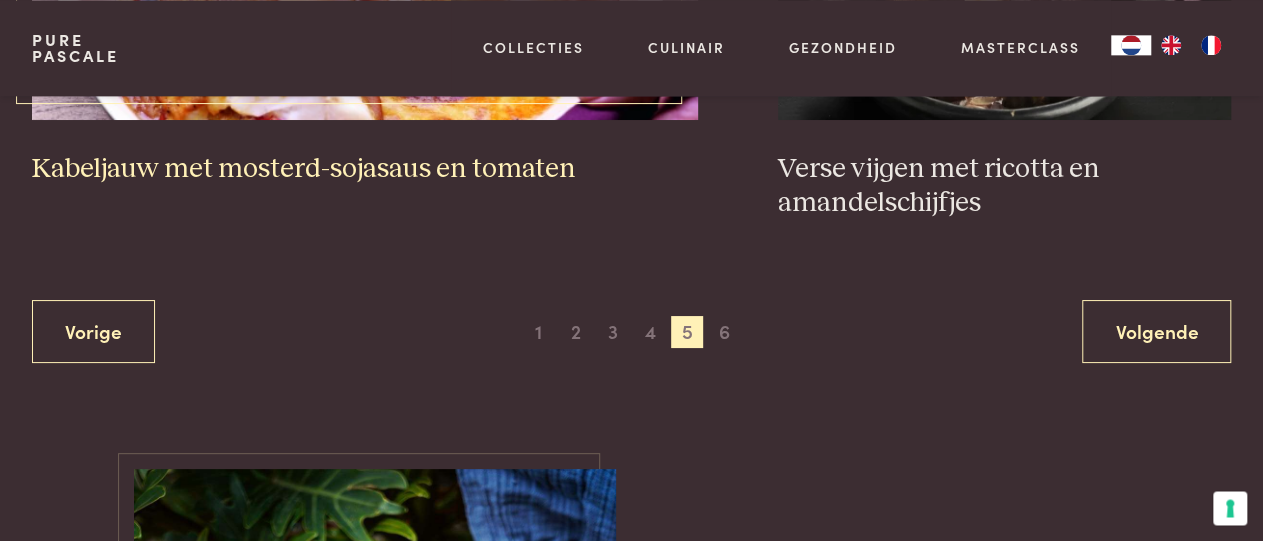 scroll, scrollTop: 3800, scrollLeft: 0, axis: vertical 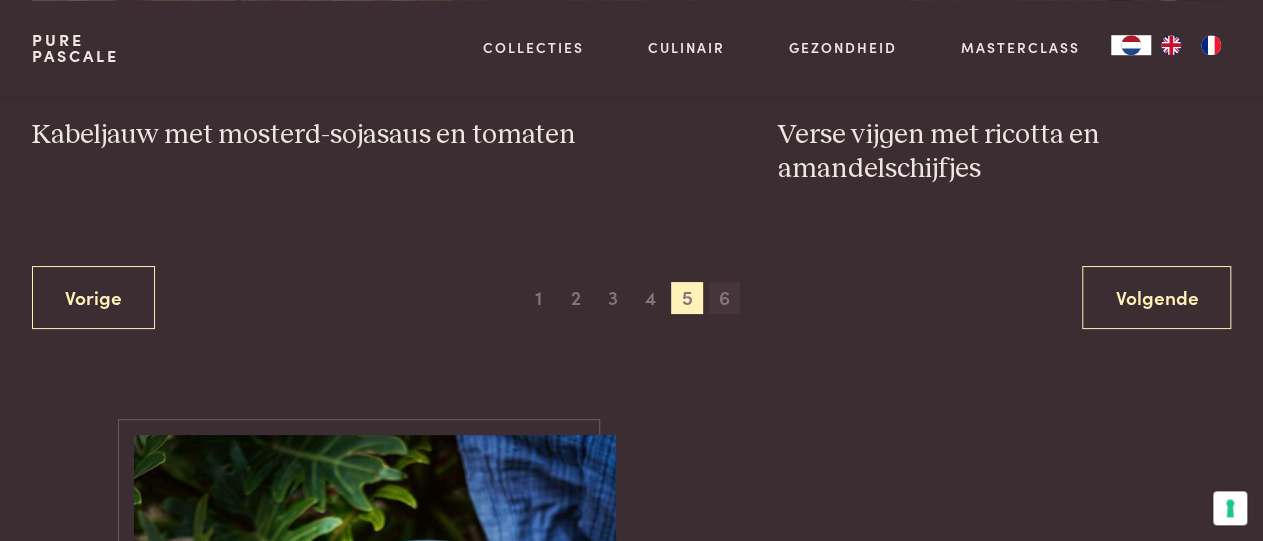 click on "6" at bounding box center (725, 298) 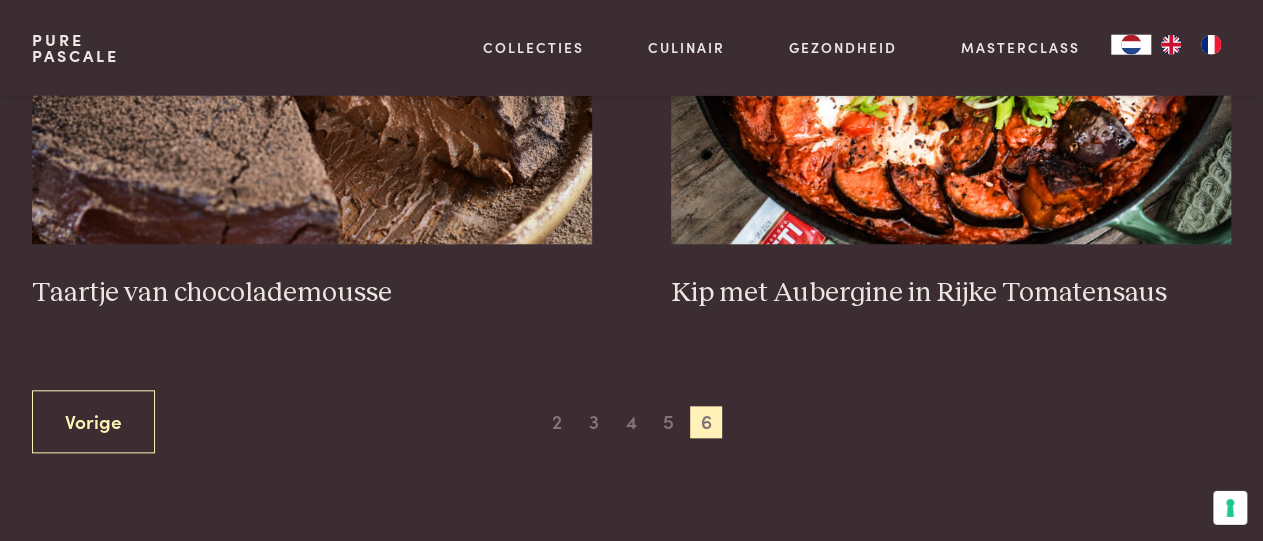 scroll, scrollTop: 874, scrollLeft: 0, axis: vertical 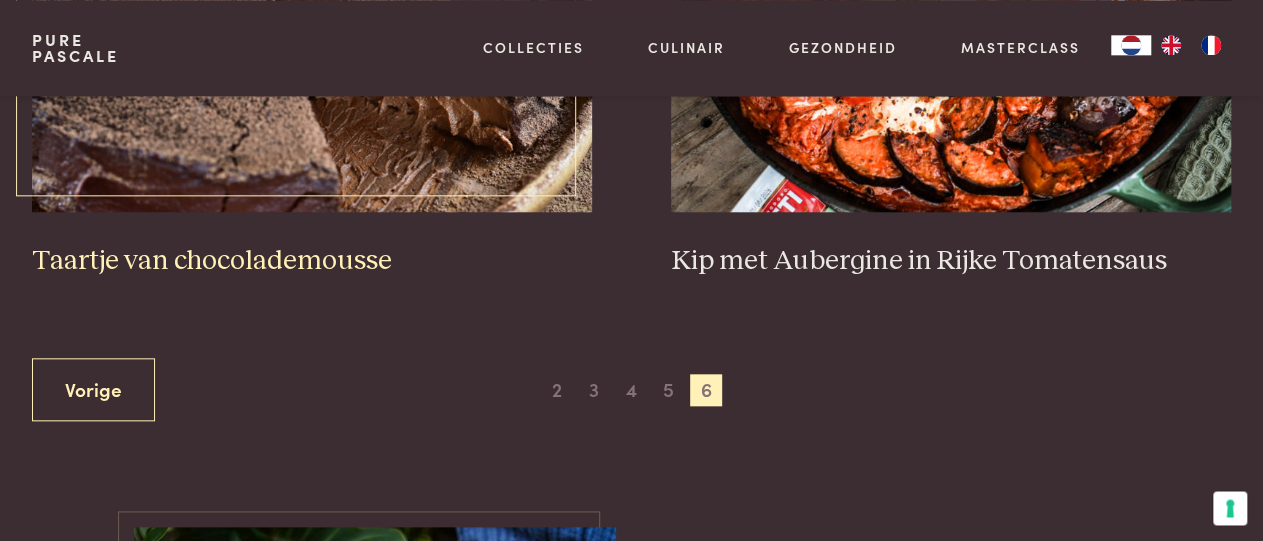 click on "Taartje van chocolademousse" at bounding box center (312, 261) 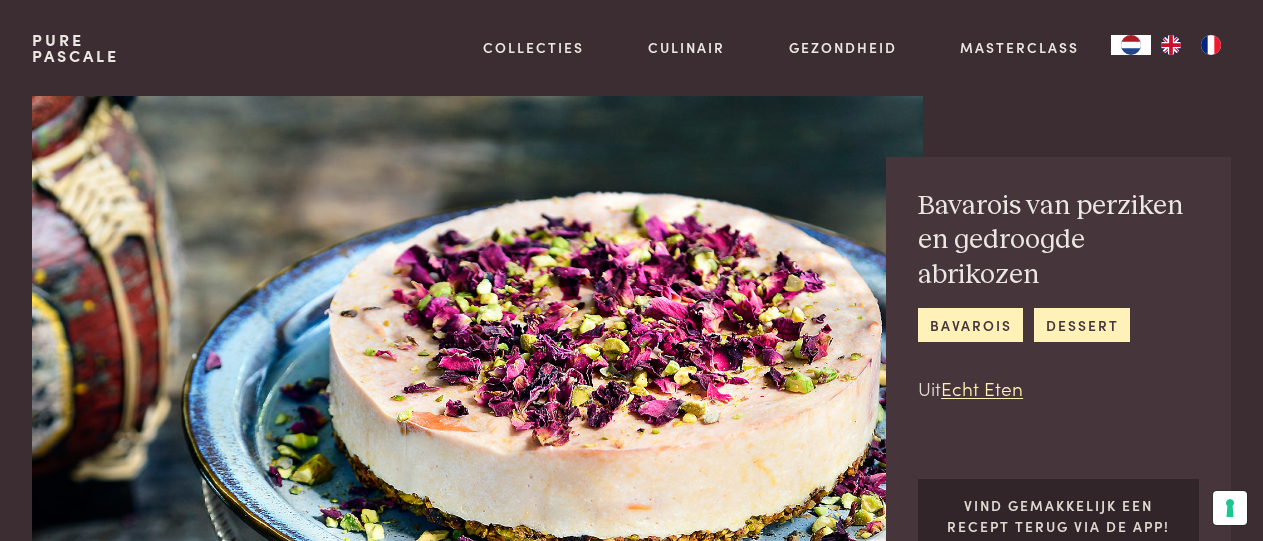 scroll, scrollTop: 0, scrollLeft: 0, axis: both 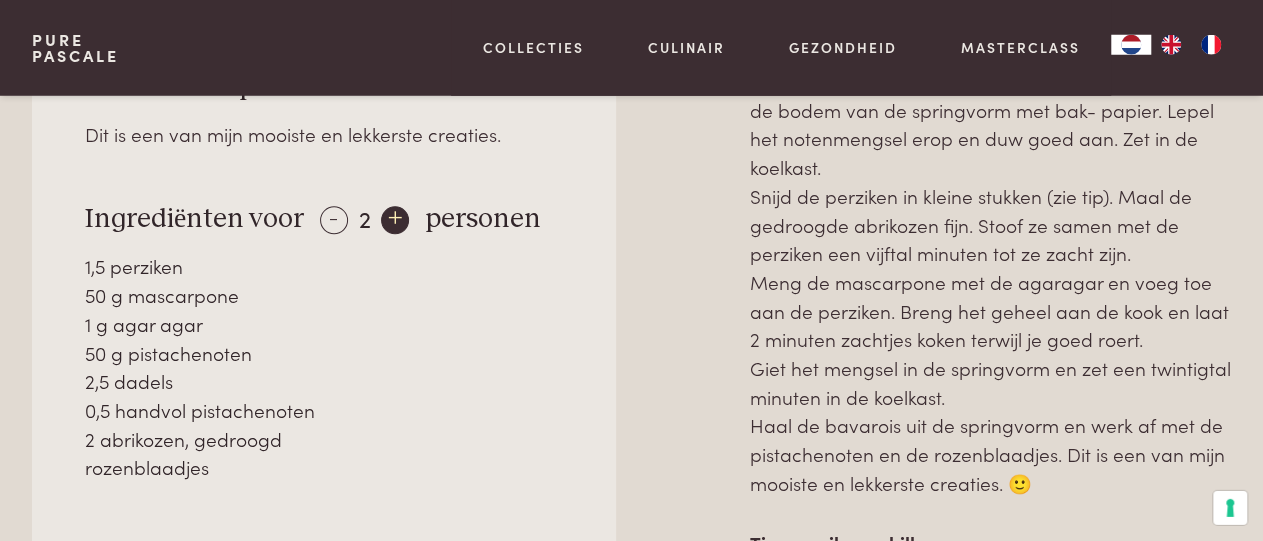 click on "+" at bounding box center [395, 221] 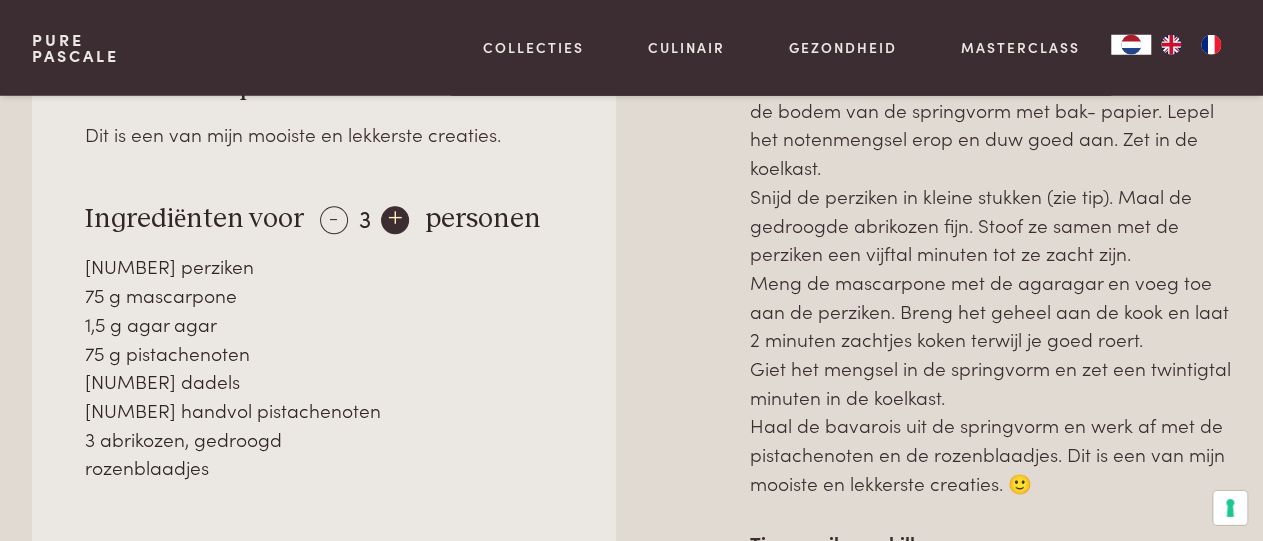 click on "+" at bounding box center (395, 221) 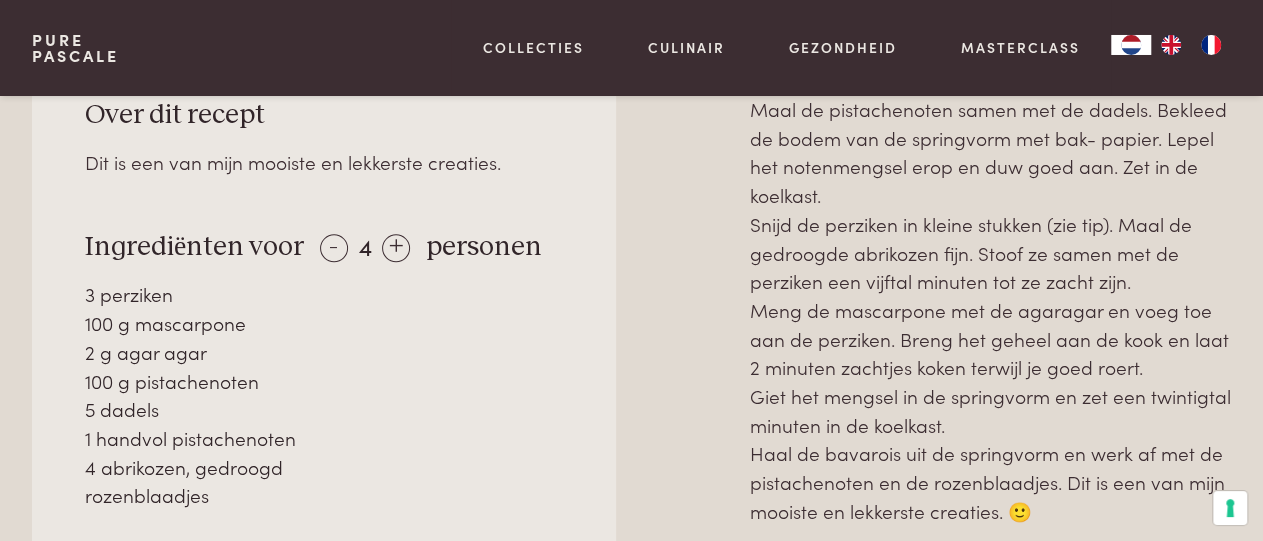 scroll, scrollTop: 861, scrollLeft: 0, axis: vertical 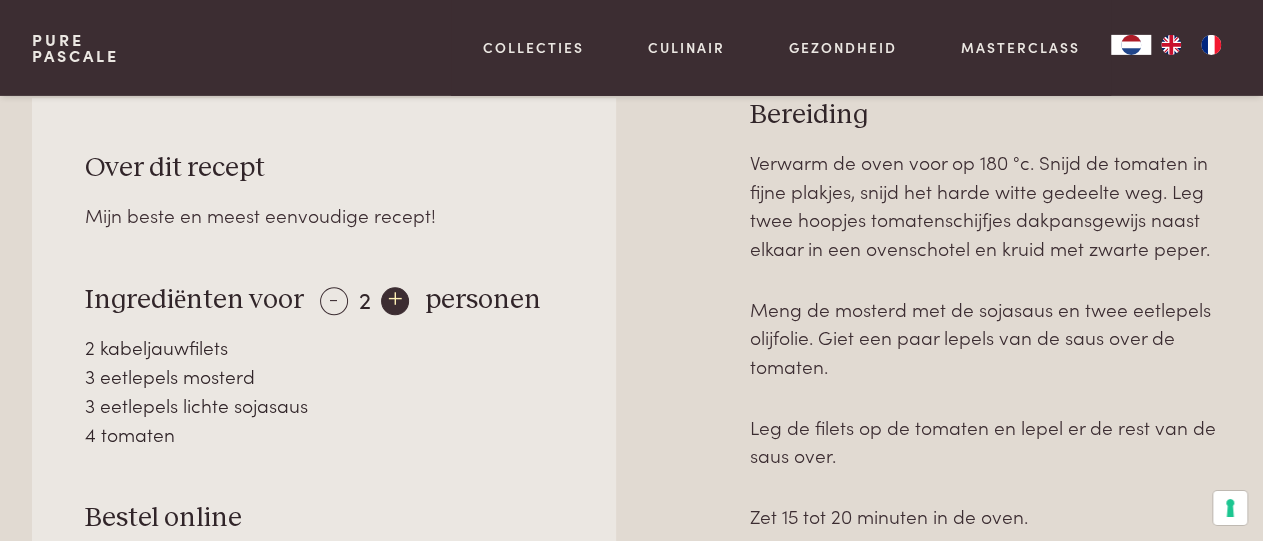 click on "+" at bounding box center (395, 301) 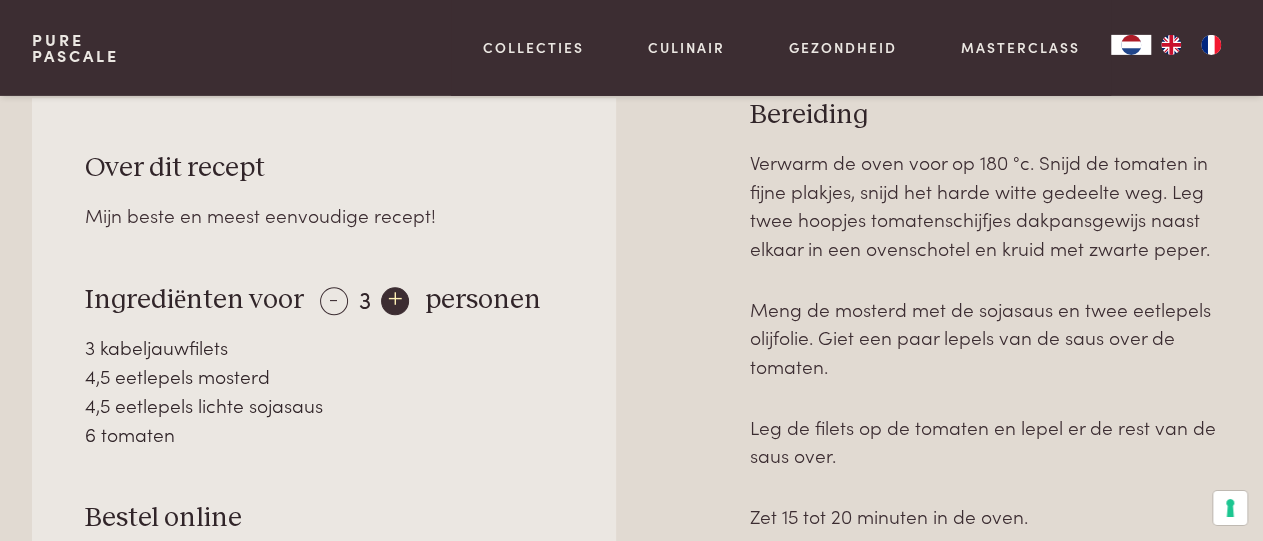 click on "+" at bounding box center [395, 301] 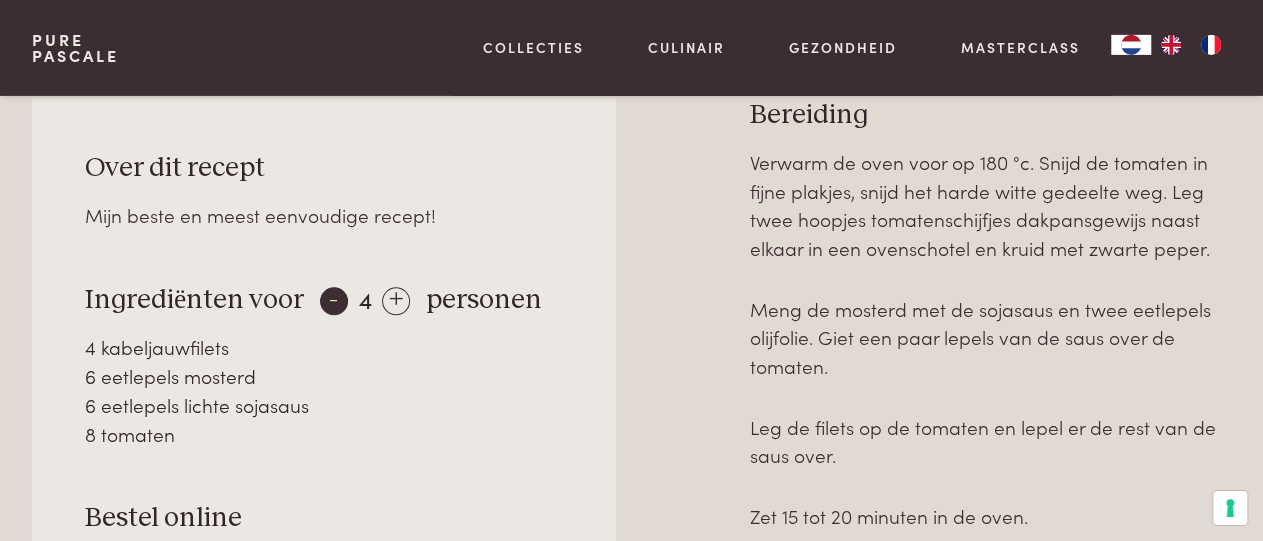 click on "-" at bounding box center (334, 301) 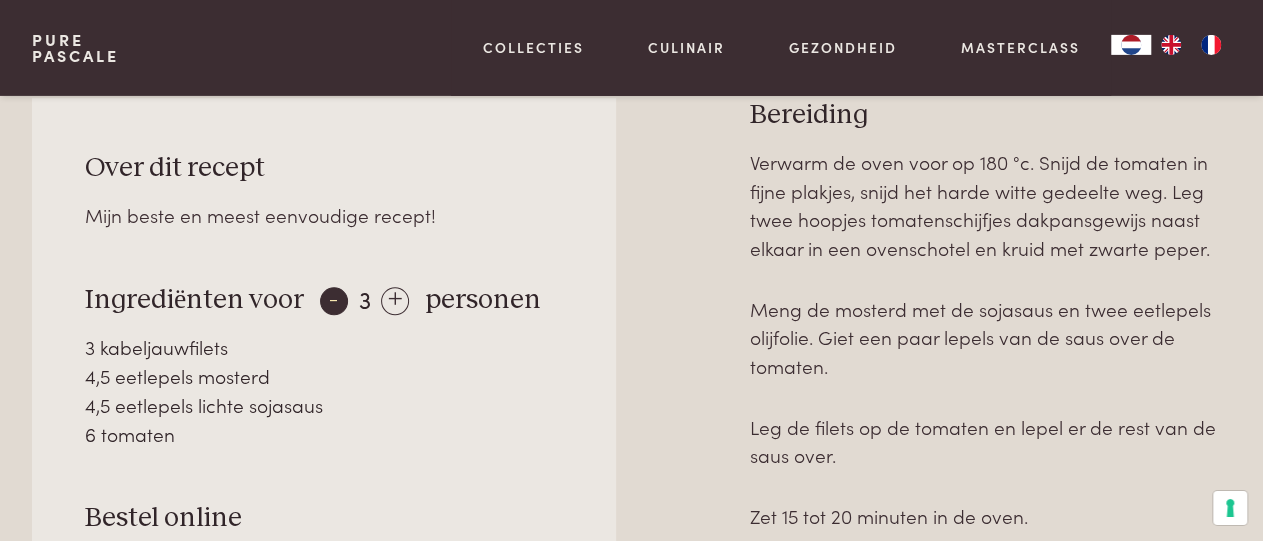 click on "-" at bounding box center (334, 301) 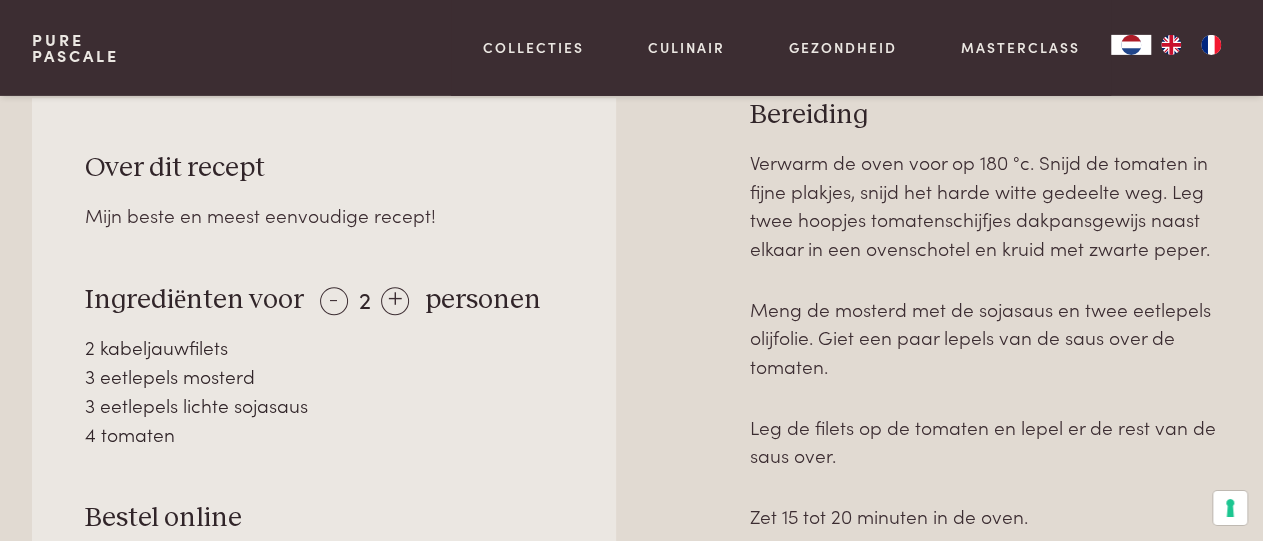 drag, startPoint x: 86, startPoint y: 342, endPoint x: 232, endPoint y: 431, distance: 170.9883 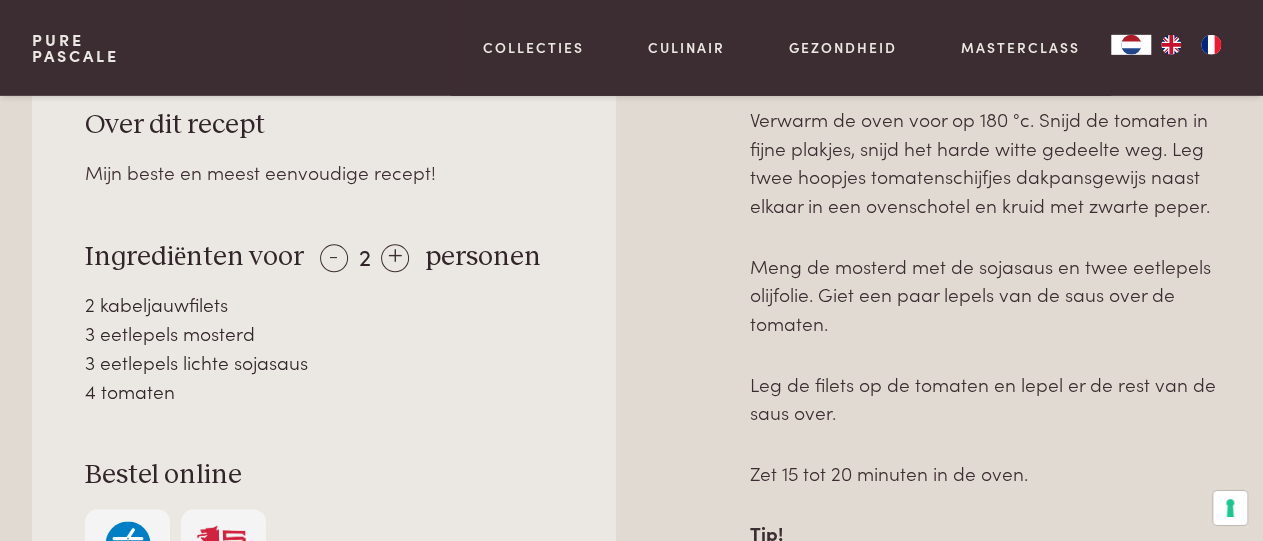 scroll, scrollTop: 896, scrollLeft: 0, axis: vertical 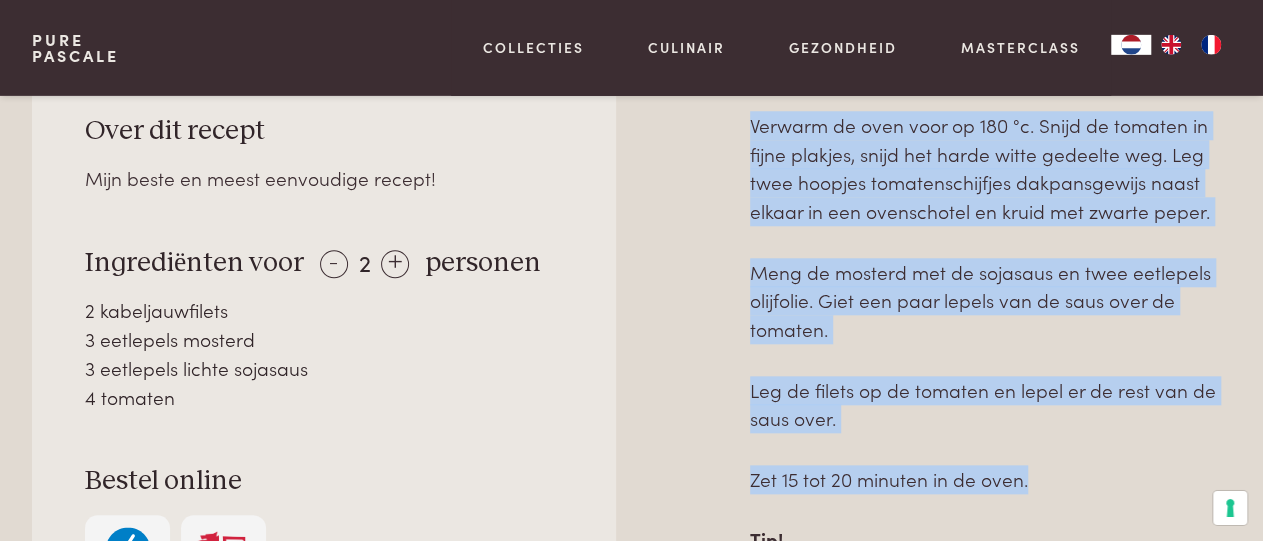 drag, startPoint x: 751, startPoint y: 123, endPoint x: 1076, endPoint y: 479, distance: 482.0384 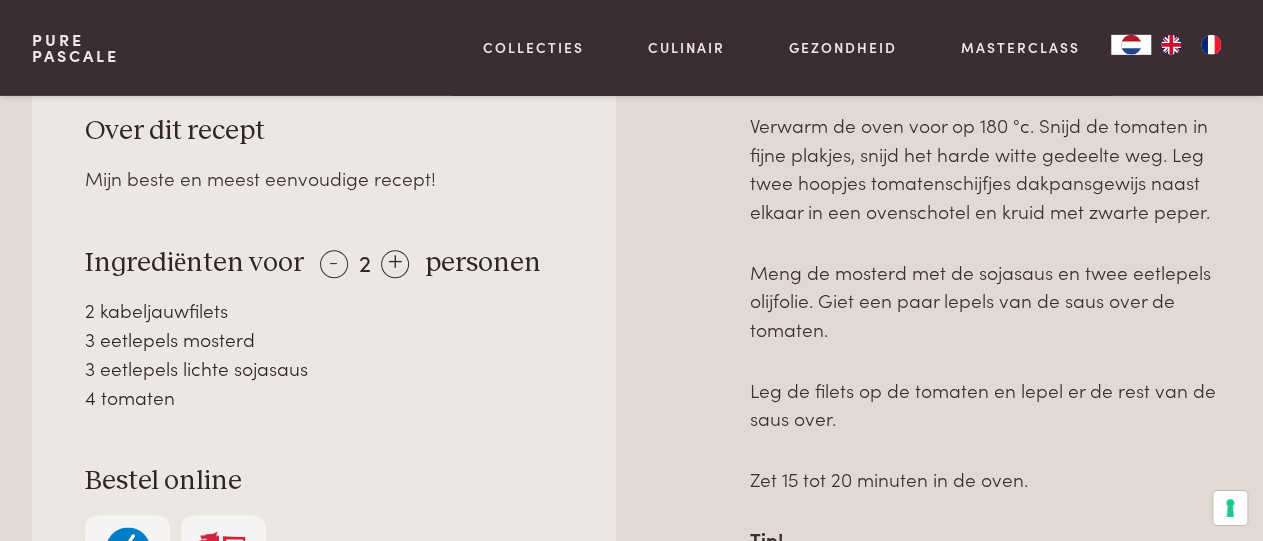 click on "Over dit recept   Mijn beste en meest eenvoudige recept!
Ingrediënten voor
-
2
+
personen
2 kabeljauwfilets
3 eetlepels mosterd
3 eetlepels lichte sojasaus
4 tomaten
Bestel online" at bounding box center [324, 357] 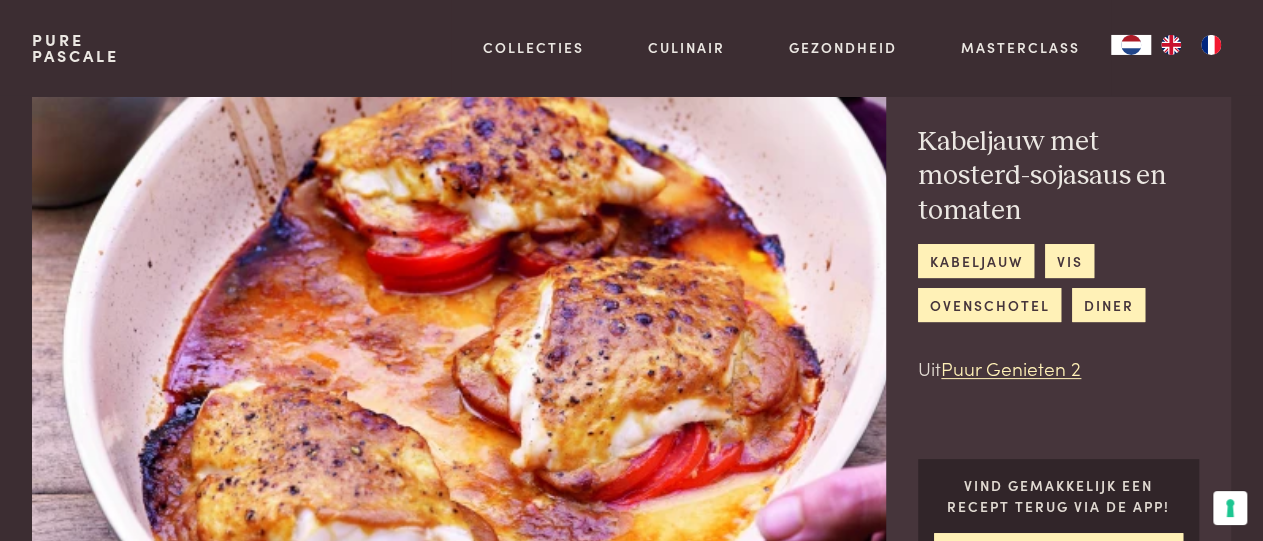 scroll, scrollTop: 0, scrollLeft: 0, axis: both 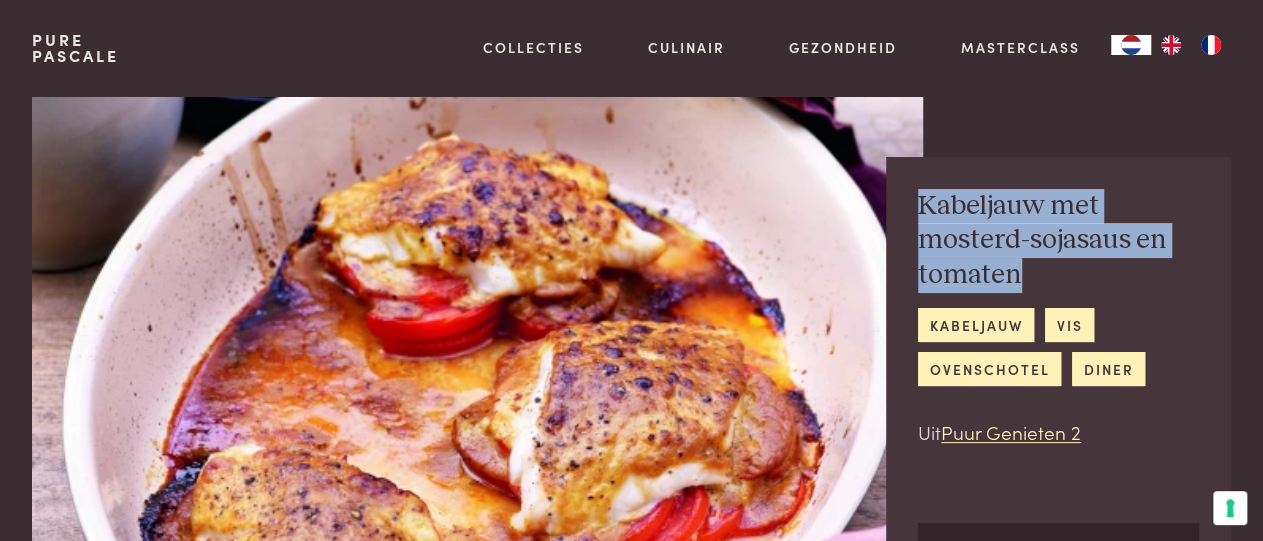 drag, startPoint x: 925, startPoint y: 205, endPoint x: 1052, endPoint y: 263, distance: 139.61734 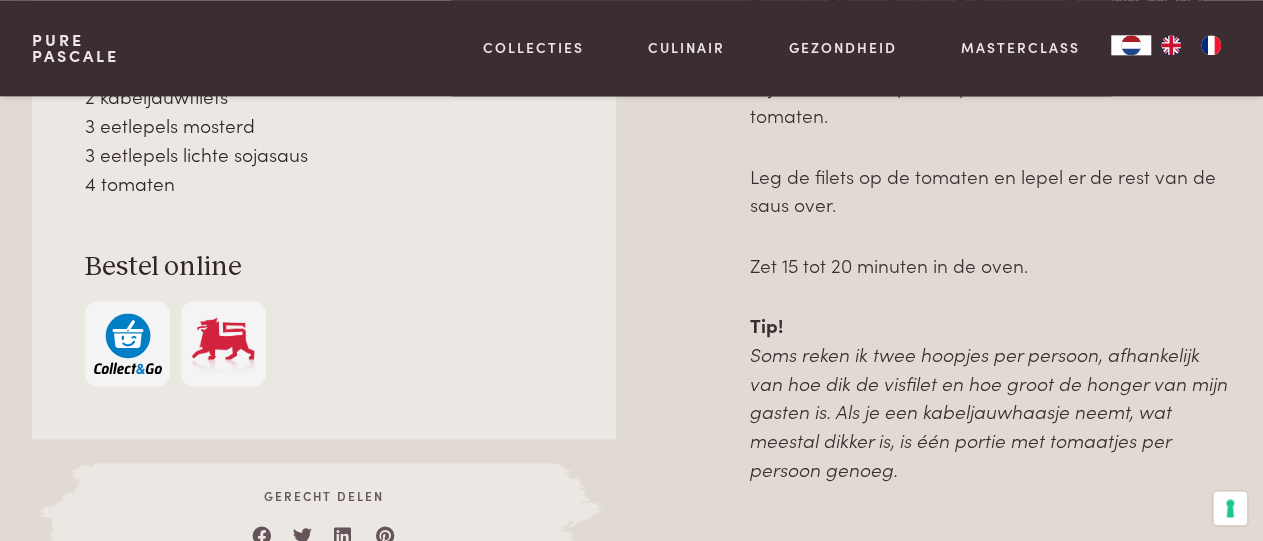 scroll, scrollTop: 1116, scrollLeft: 0, axis: vertical 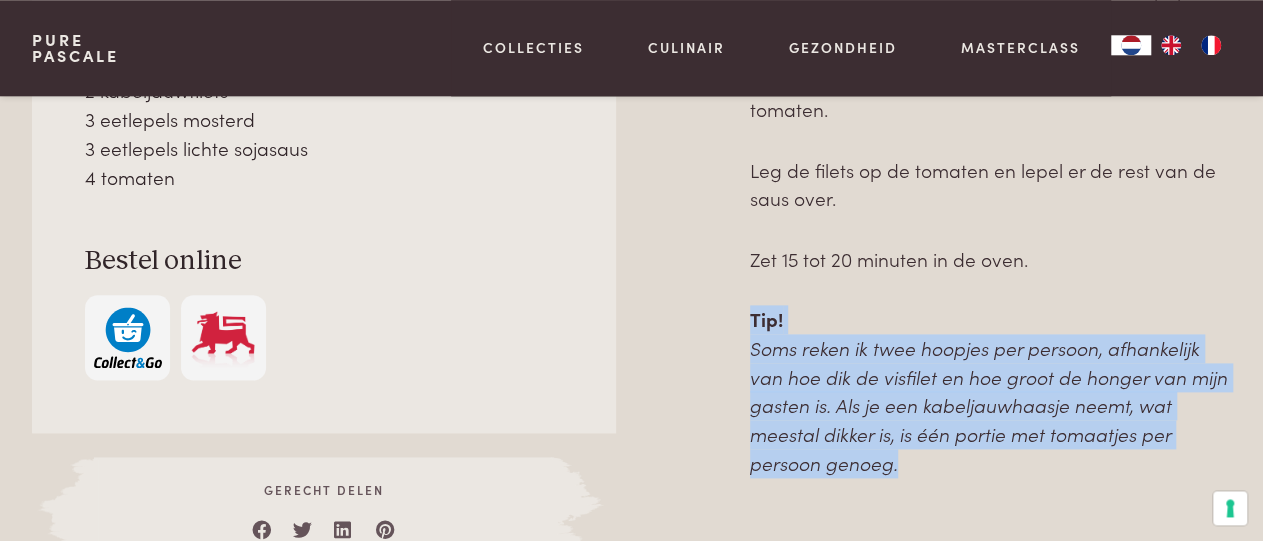 drag, startPoint x: 755, startPoint y: 323, endPoint x: 933, endPoint y: 470, distance: 230.85277 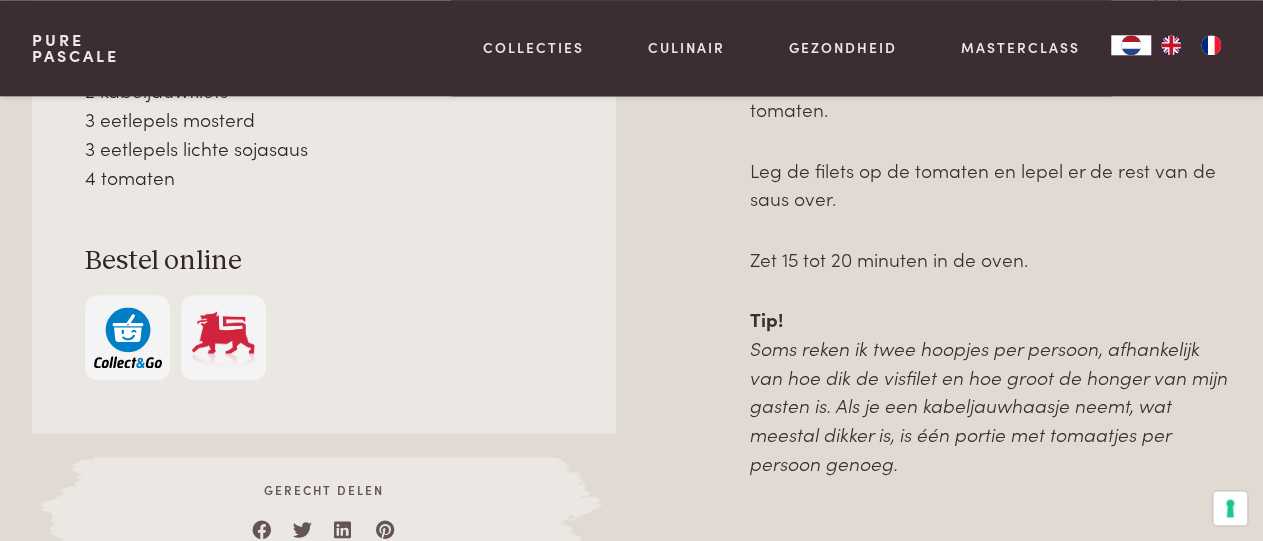 click on "Over dit recept   Mijn beste en meest eenvoudige recept!
Ingrediënten voor
-
2
+
personen
2 kabeljauwfilets
3 eetlepels mosterd
3 eetlepels lichte sojasaus
4 tomaten
Bestel online" at bounding box center (324, 137) 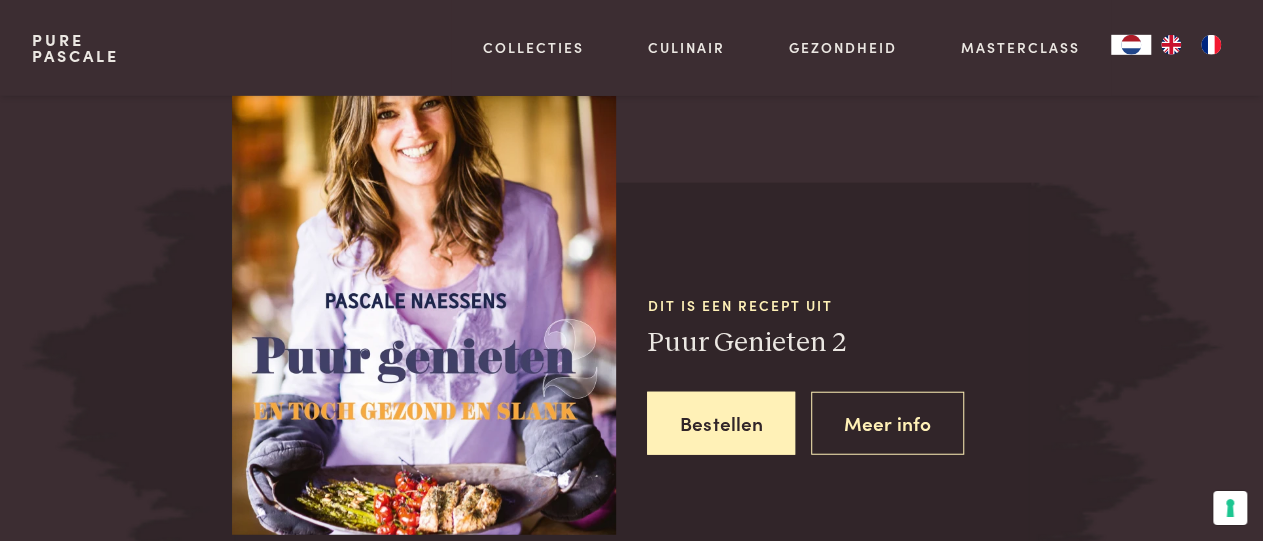 scroll, scrollTop: 2359, scrollLeft: 0, axis: vertical 